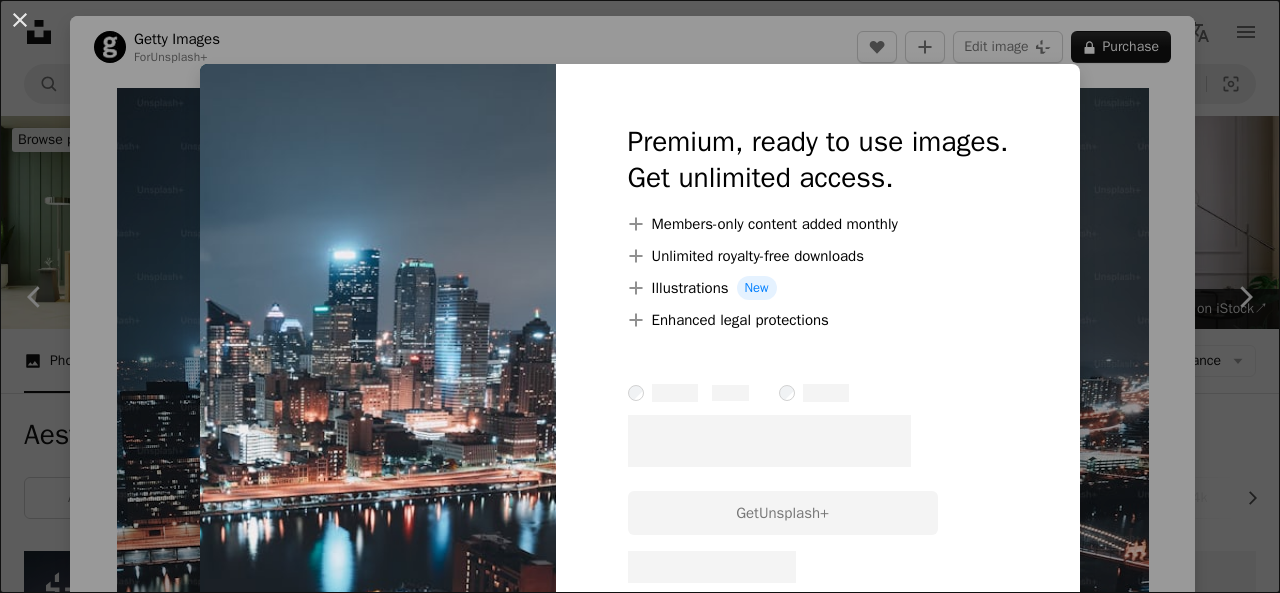 scroll, scrollTop: 451, scrollLeft: 0, axis: vertical 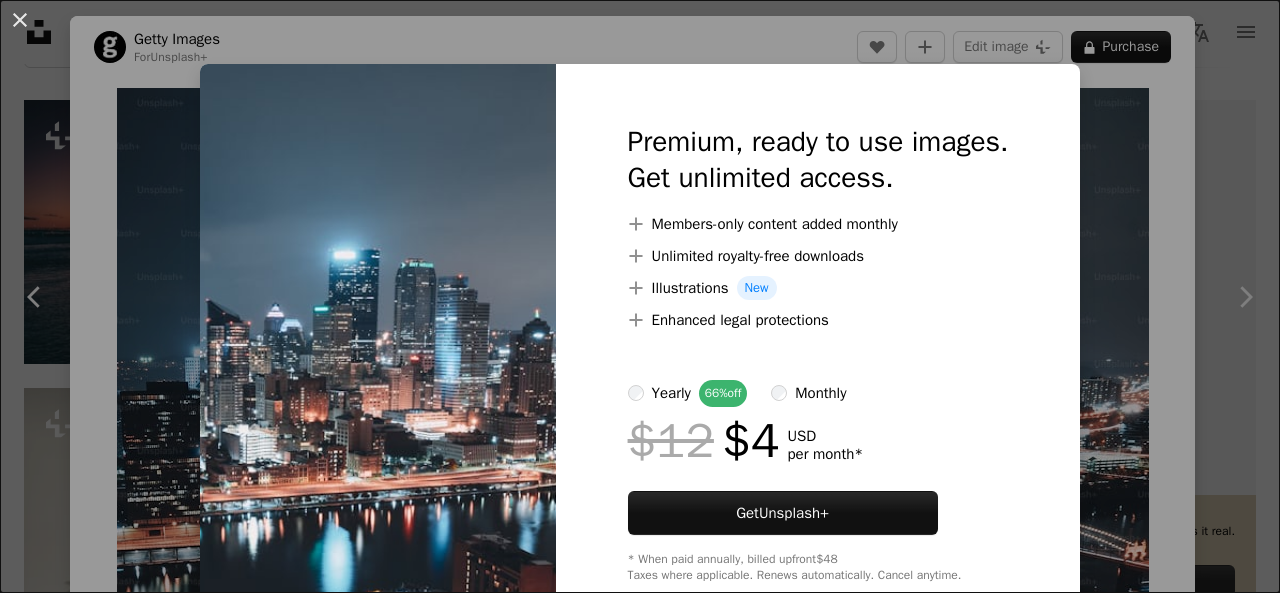 click on "An X shape Premium, ready to use images. Get unlimited access. A plus sign Members-only content added monthly A plus sign Unlimited royalty-free downloads A plus sign Illustrations  New A plus sign Enhanced legal protections yearly 66%  off monthly $12   $4 USD per month * Get  Unsplash+ * When paid annually, billed upfront  $48 Taxes where applicable. Renews automatically. Cancel anytime." at bounding box center (640, 296) 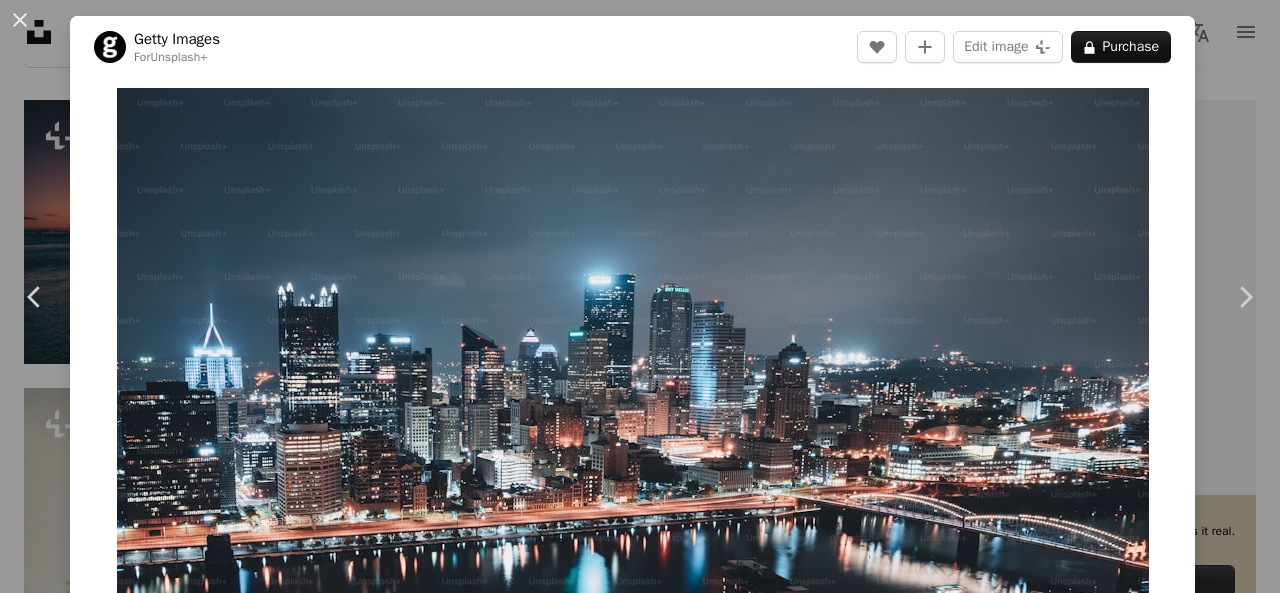 click on "Zoom in" at bounding box center (632, 378) 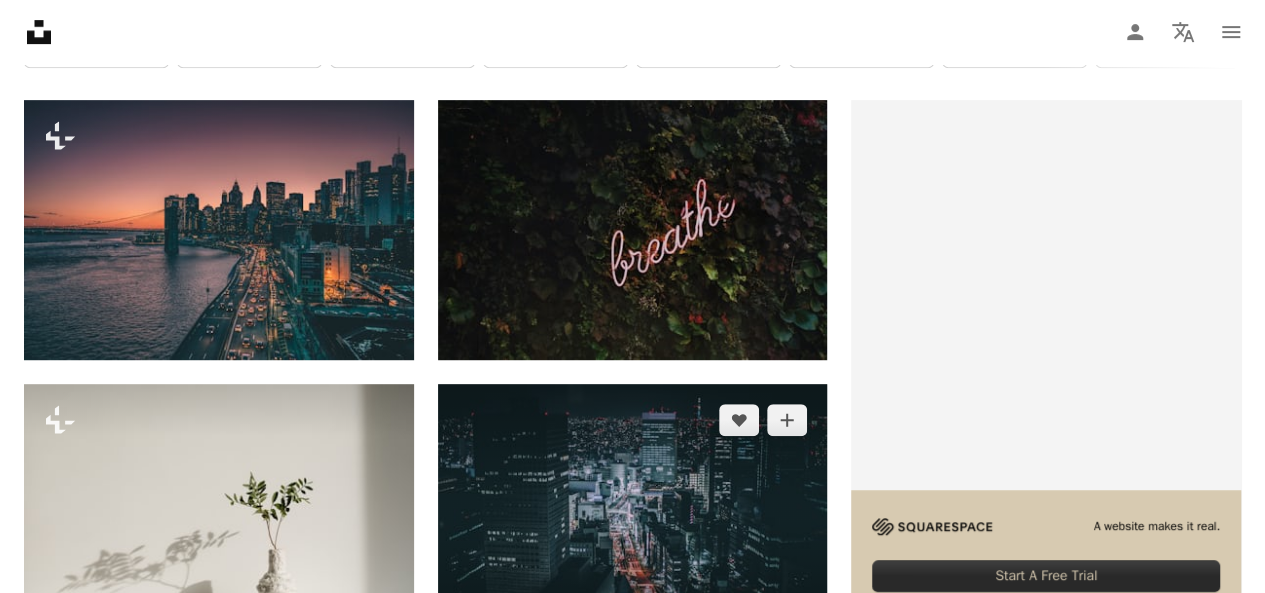 click at bounding box center [633, 514] 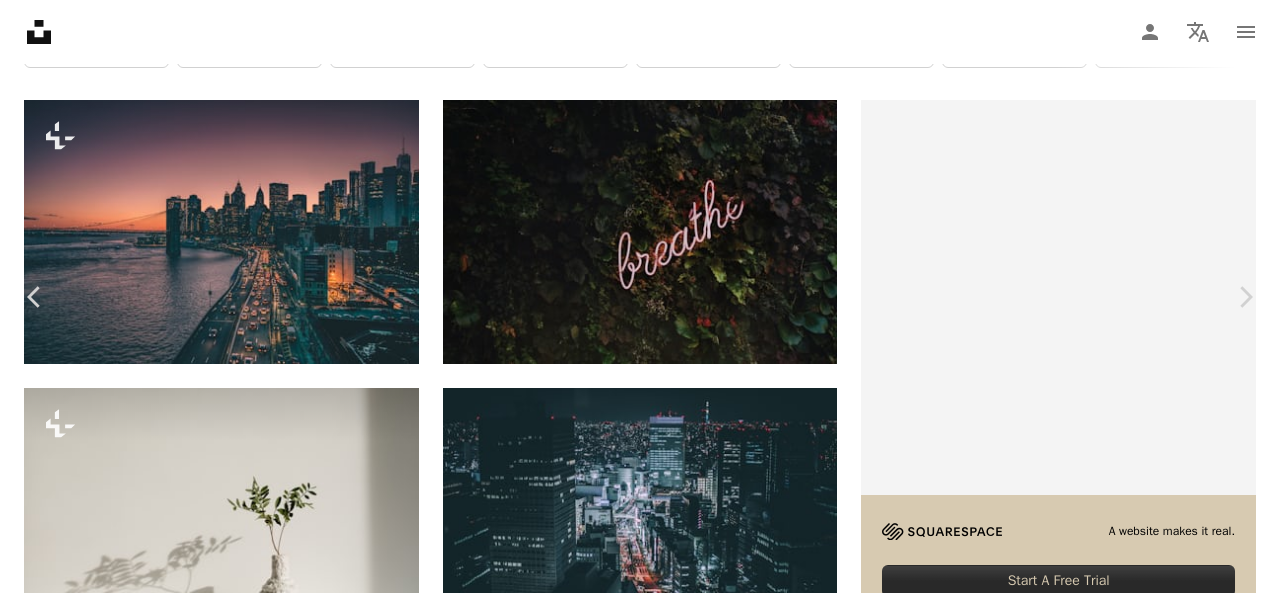 scroll, scrollTop: 0, scrollLeft: 0, axis: both 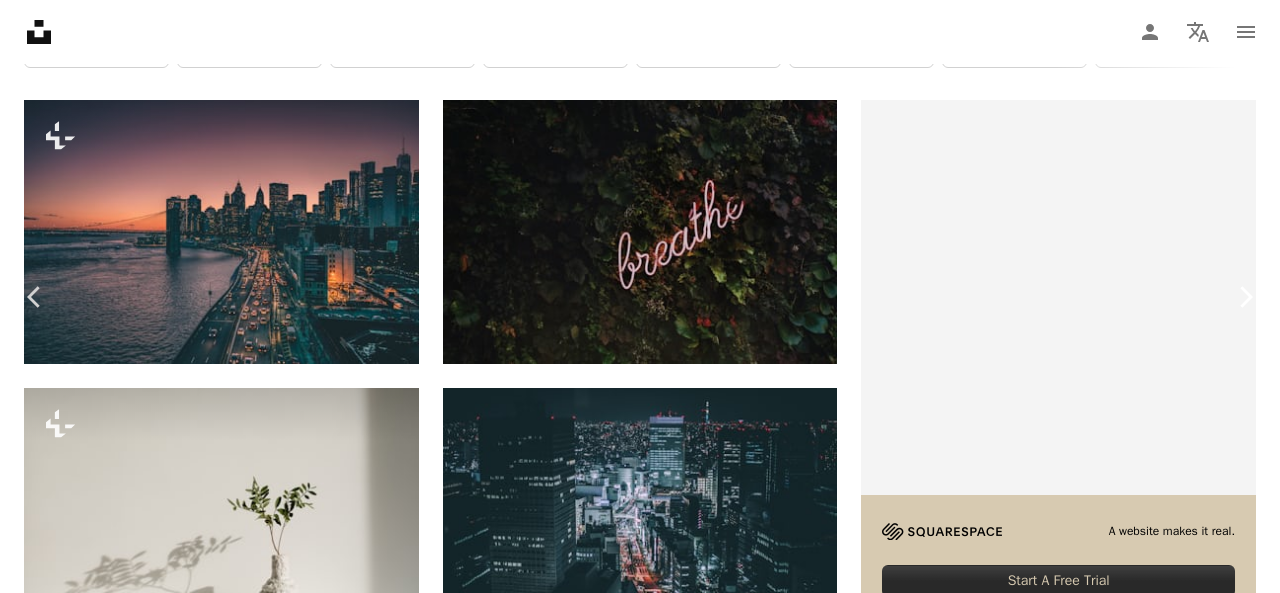 click on "Chevron right" at bounding box center [1245, 297] 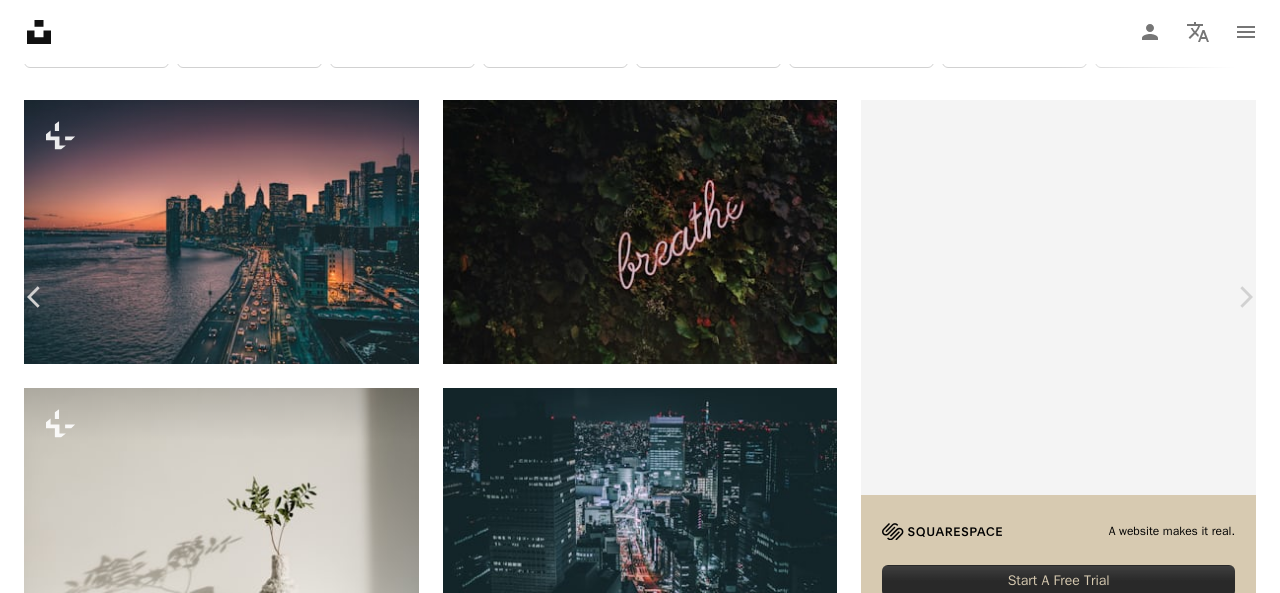 click on "Zoom in" at bounding box center [632, 3912] 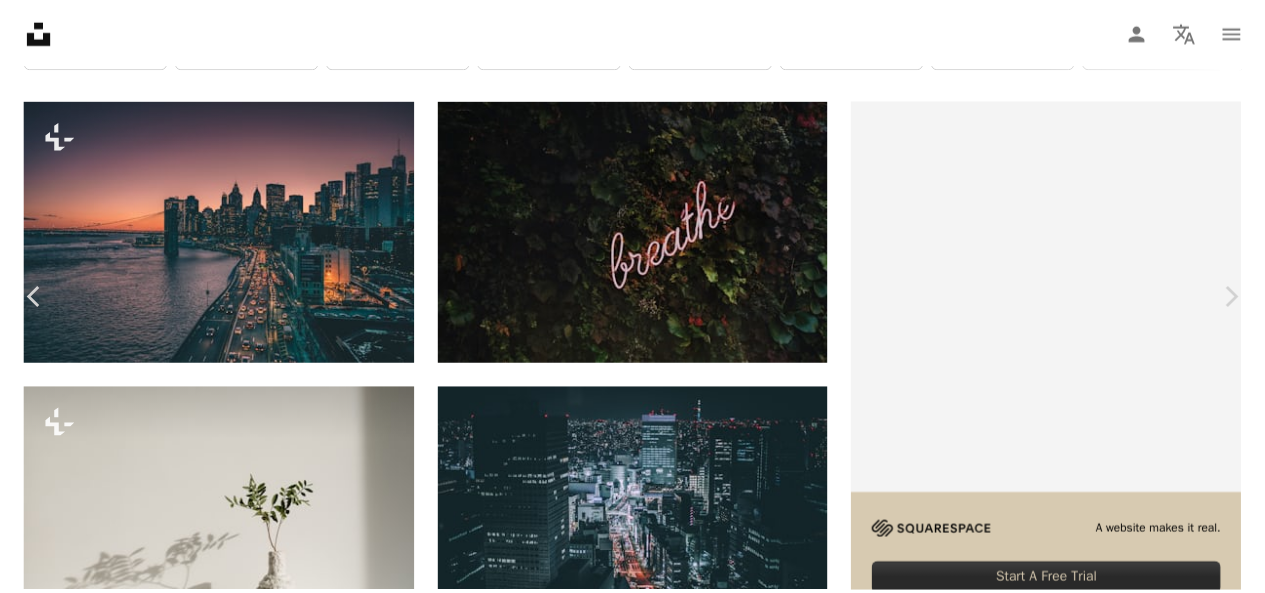 scroll, scrollTop: 272, scrollLeft: 0, axis: vertical 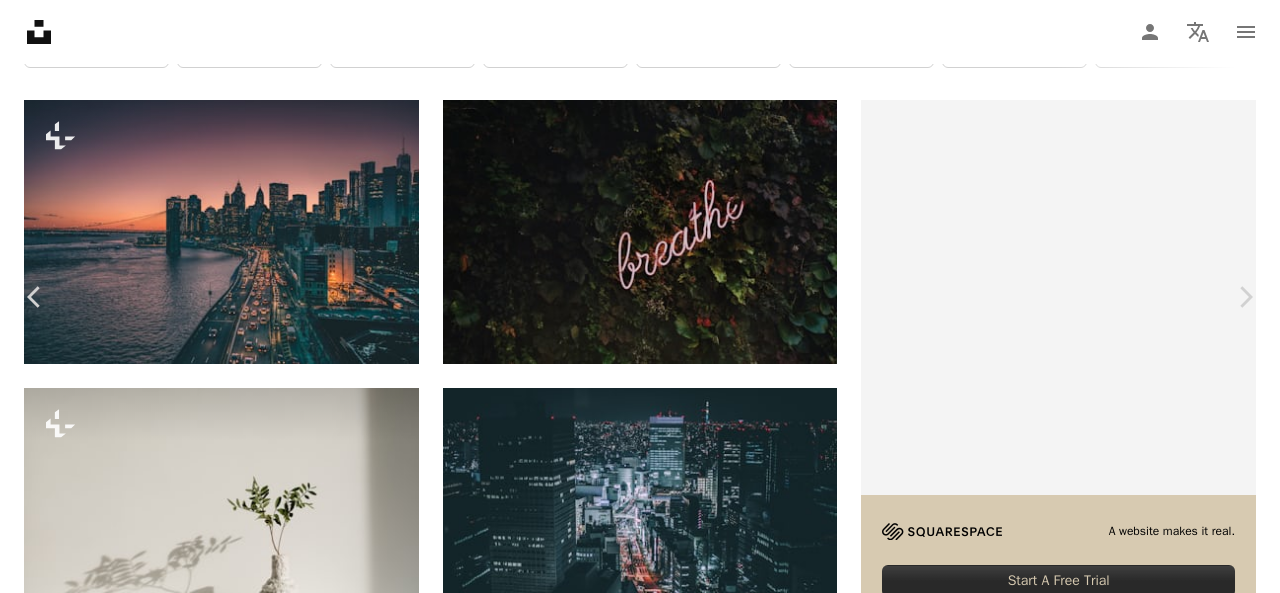click on "An X shape Chevron left Chevron right Karolina Grabowska For Unsplash+ A heart A plus sign Edit image Plus sign for Unsplash+ A lock Purchase Zoom in Featured in Photos , Wallpapers A forward-right arrow Share More Actions Calendar outlined Published on February 20, 2023 Safety Licensed under the Unsplash+ License wallpaper background iphone wallpaper laptop wallpaper 4K Images flowers full hd wallpaper full screen wallpaper aesthetic wallpaper screensaver floral blossom wallpapers backgrounds imac wallpaper floral composition Free images From this series Chevron right Plus sign for Unsplash+ Plus sign for Unsplash+ Plus sign for Unsplash+ Plus sign for Unsplash+ Plus sign for Unsplash+ Plus sign for Unsplash+ Plus sign for Unsplash+ Plus sign for Unsplash+ Plus sign for Unsplash+ Plus sign for Unsplash+ Plus sign for Unsplash+ Plus sign for Unsplash+ Related images Plus sign for Unsplash+ A heart A plus sign Karolina Grabowska For Unsplash+ A lock Purchase Plus sign for Unsplash+ A heart A plus sign Annie Spratt For Unsplash+ A lock Purchase" at bounding box center (640, 3830) 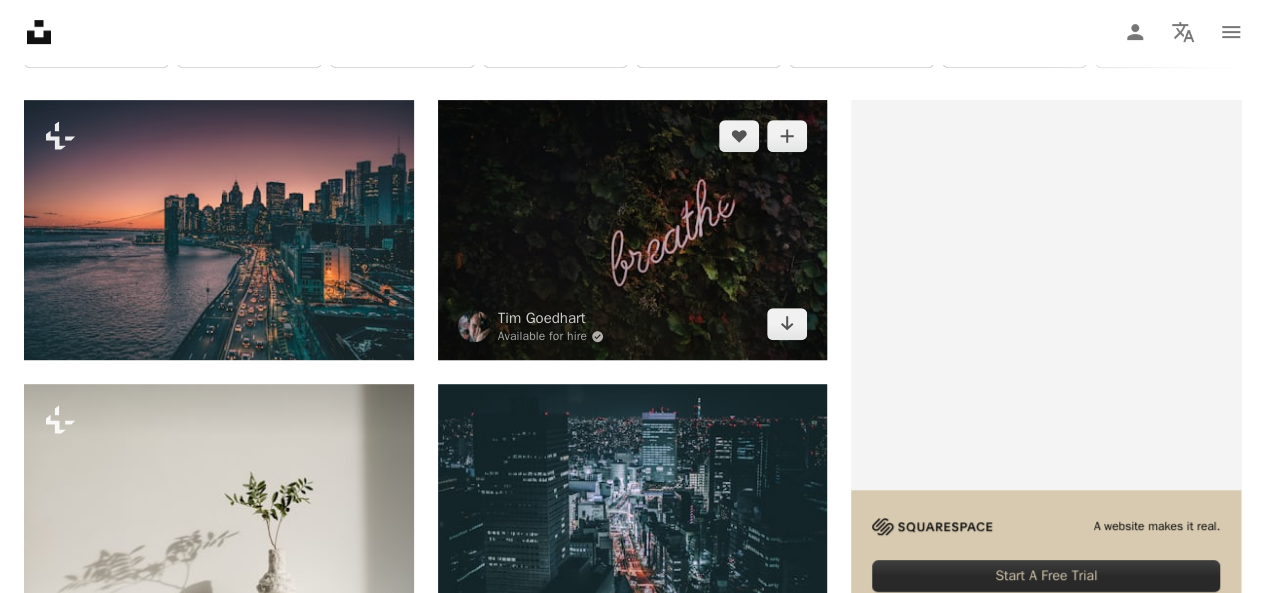 click at bounding box center [633, 230] 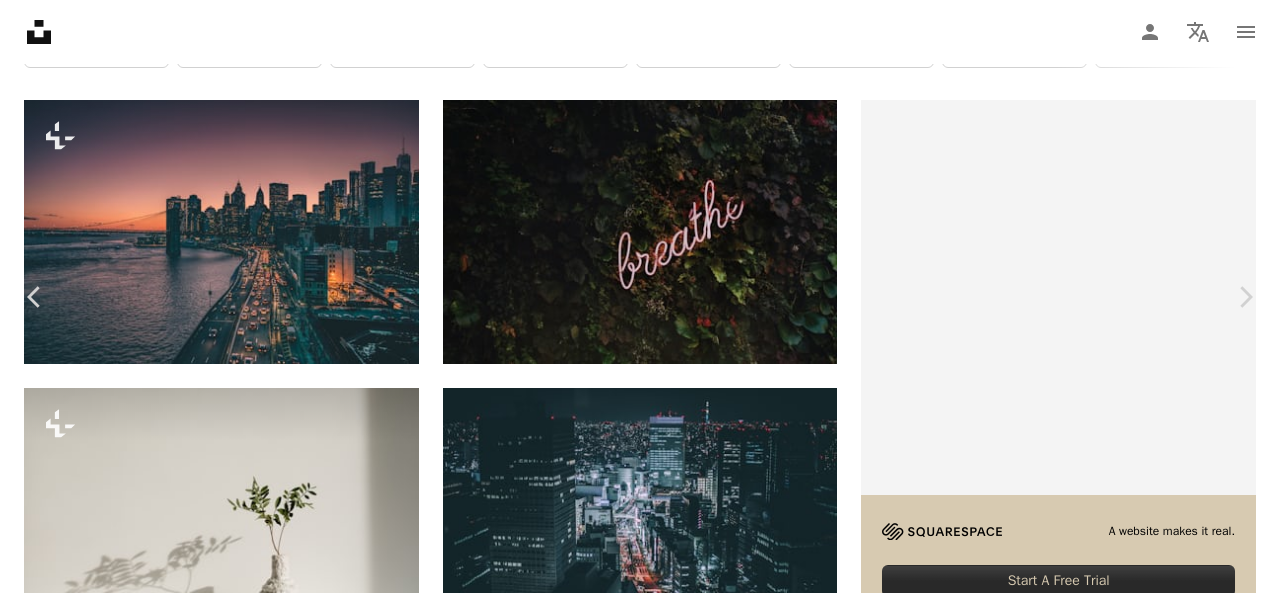 click on "An X shape Chevron left Chevron right Tim Goedhart Available for hire A checkmark inside of a circle A heart A plus sign Edit image Plus sign for Unsplash+ Download free Chevron down Zoom in Views 83,464,202 Downloads 896,983 Featured in Photos , Health & Wellness , Spirituality A forward-right arrow Share Info icon Info More Actions …breathe! For a full size digital copy (6000x4000px RAW+JPG) of this file, or a high quality print, please contact me via instagram: @timothy.j.g, or email: tim@example.com That file would be free to use for any means except direct reselling (copywrite is included in metadata). When using this free image online: please tag, credit and if you want, follow me on Instagram. Read more A map marker Amsterdam, Netherlands Calendar outlined Published on August 8, 2017 Camera FUJIFILM, X-T20 Safety Free to use under the Unsplash License wallpaper desktop wallpapers wellness neon wallpapers girly wallpaper backgrounds breathe neon light lungs girly amazing wallpaper foliage" at bounding box center [640, 3830] 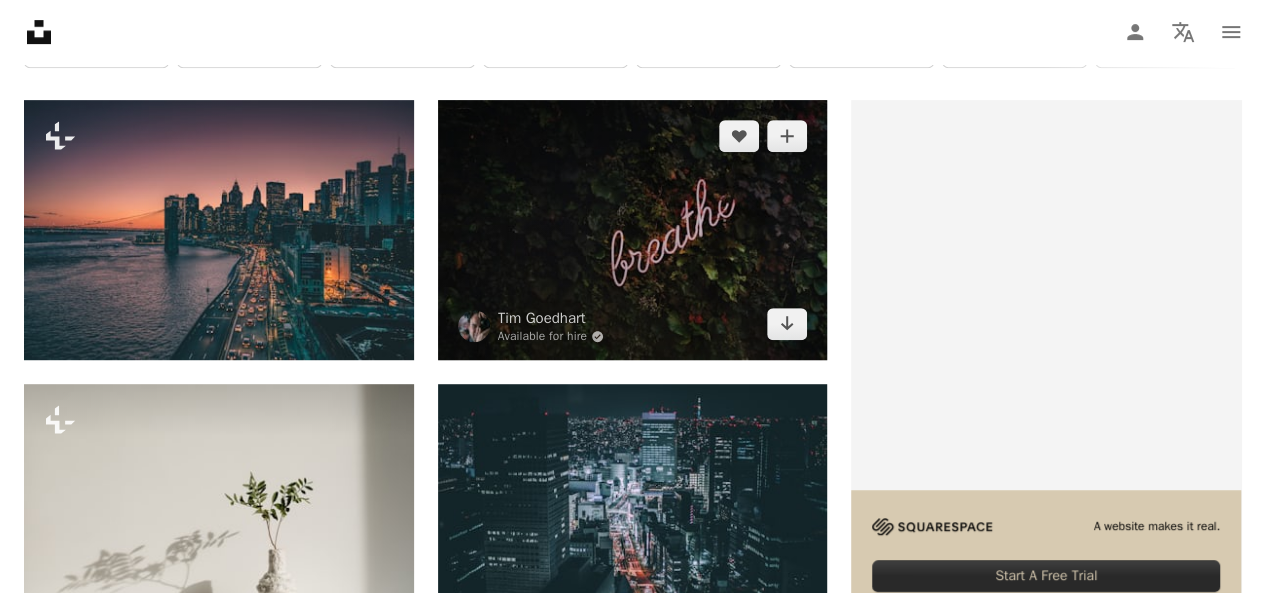 click at bounding box center [633, 230] 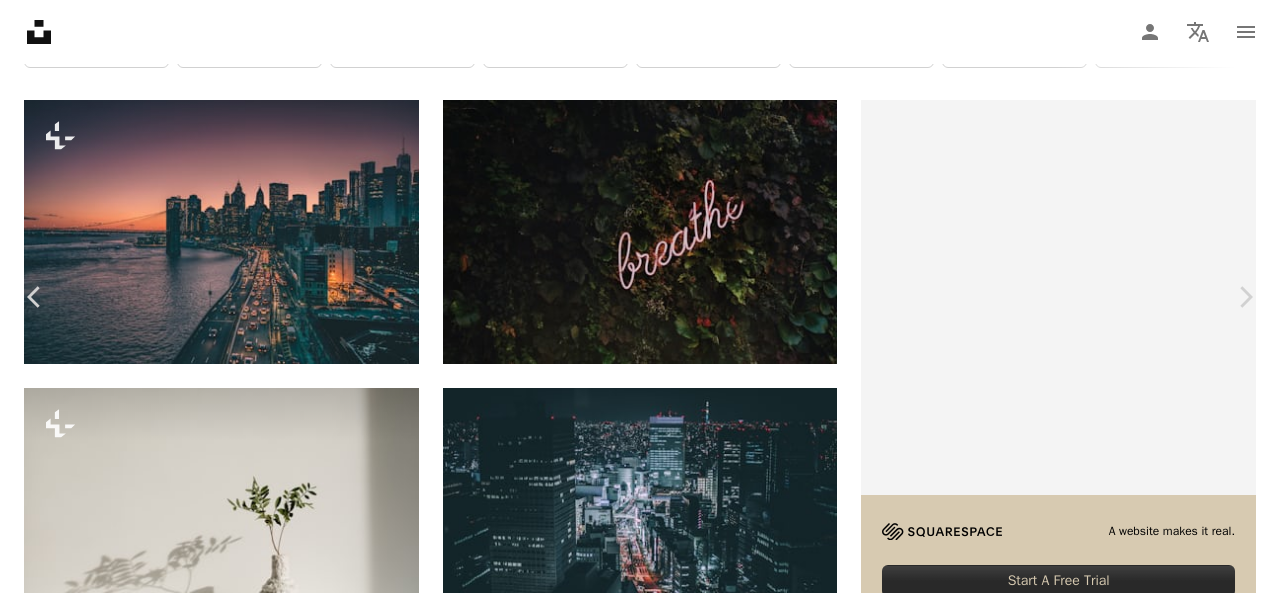 click on "Zoom in" at bounding box center [632, 3912] 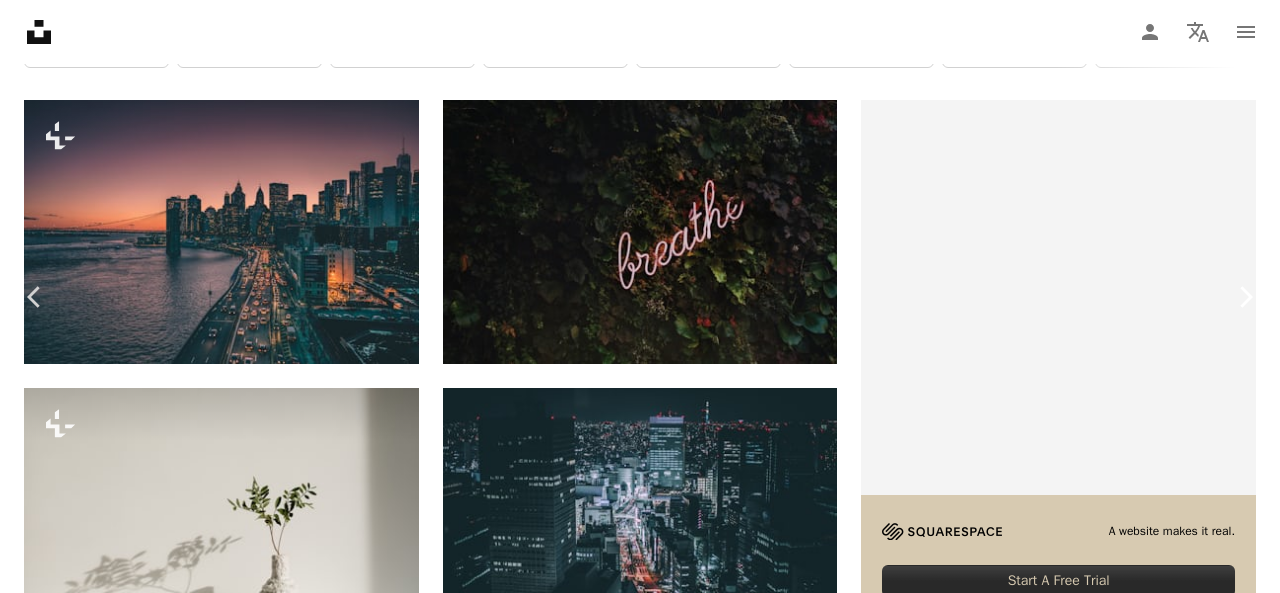 click on "Chevron right" at bounding box center (1245, 297) 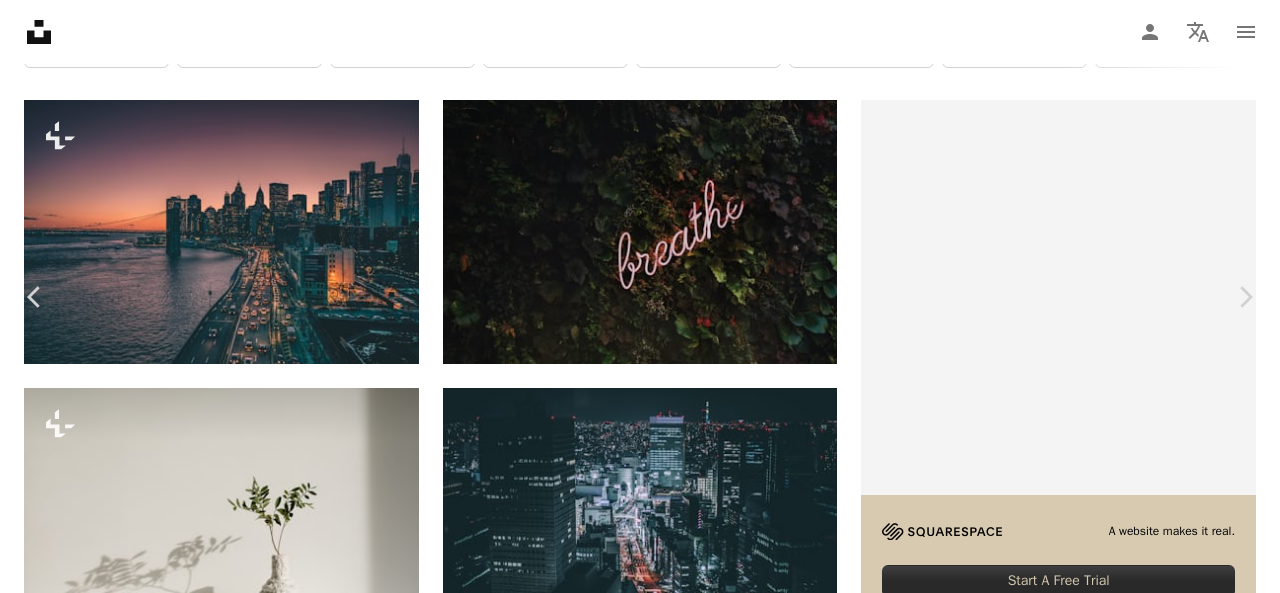 drag, startPoint x: 826, startPoint y: 263, endPoint x: 82, endPoint y: 404, distance: 757.24304 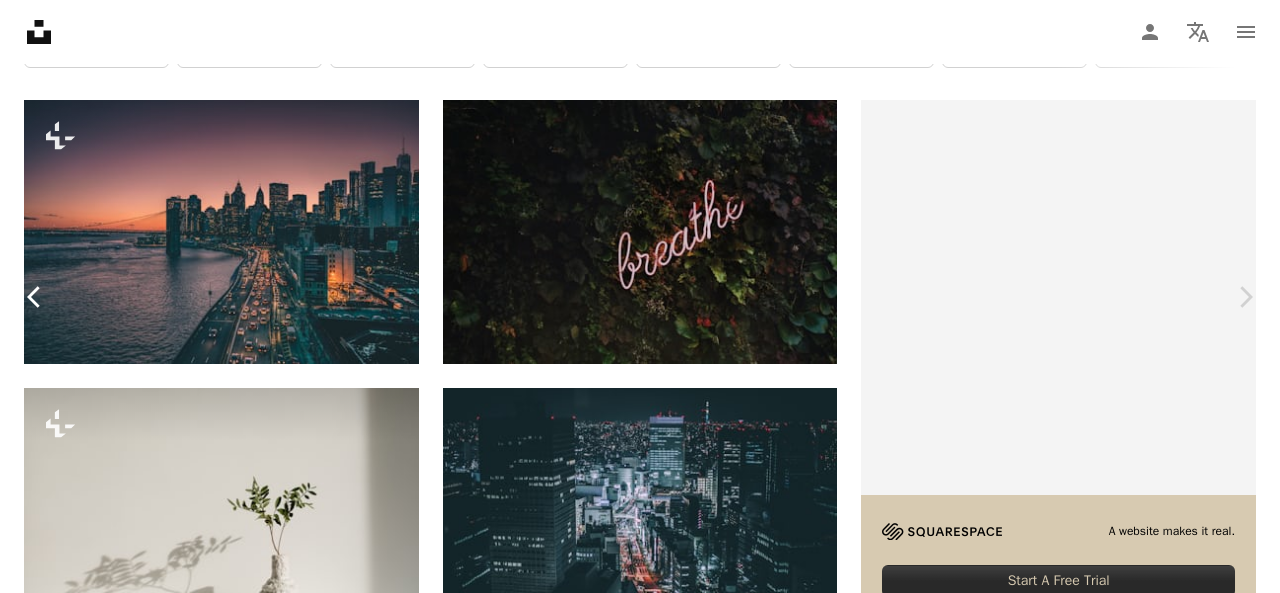 click on "Chevron left" at bounding box center [35, 297] 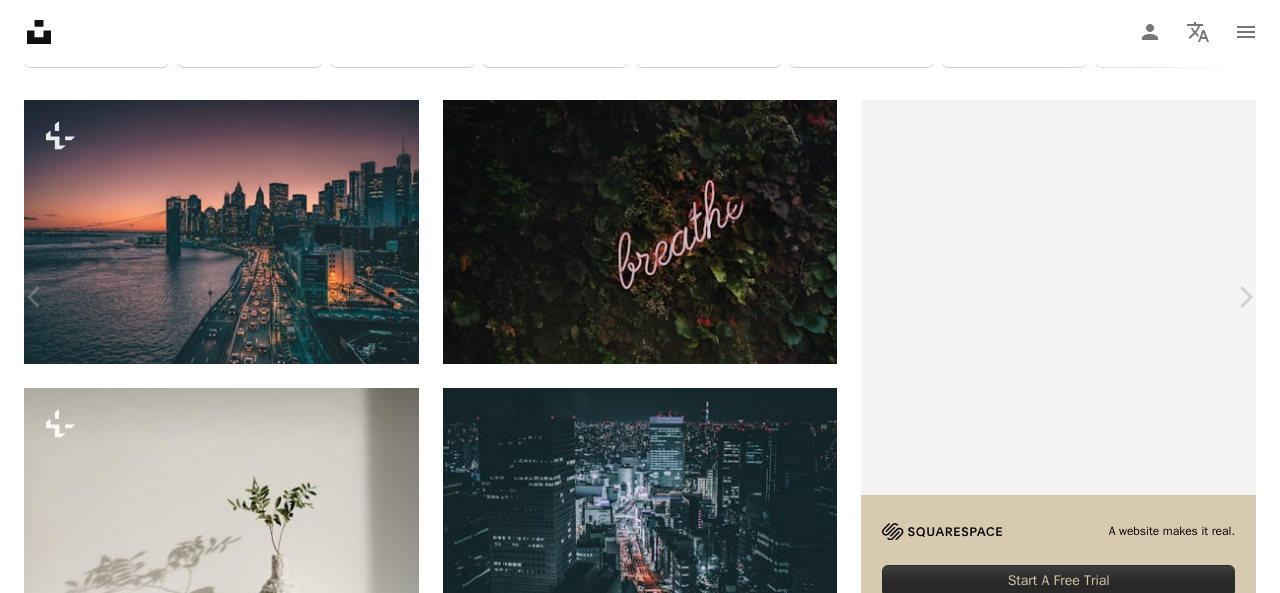 click on "Chevron left" at bounding box center (35, 297) 